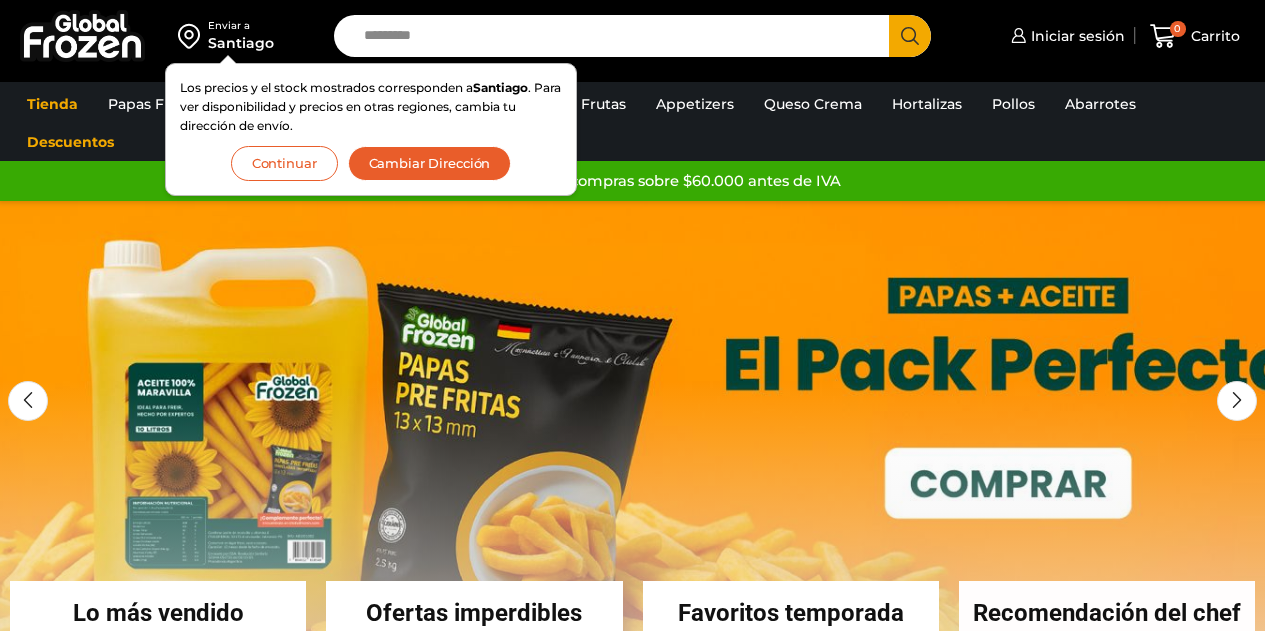scroll, scrollTop: 0, scrollLeft: 0, axis: both 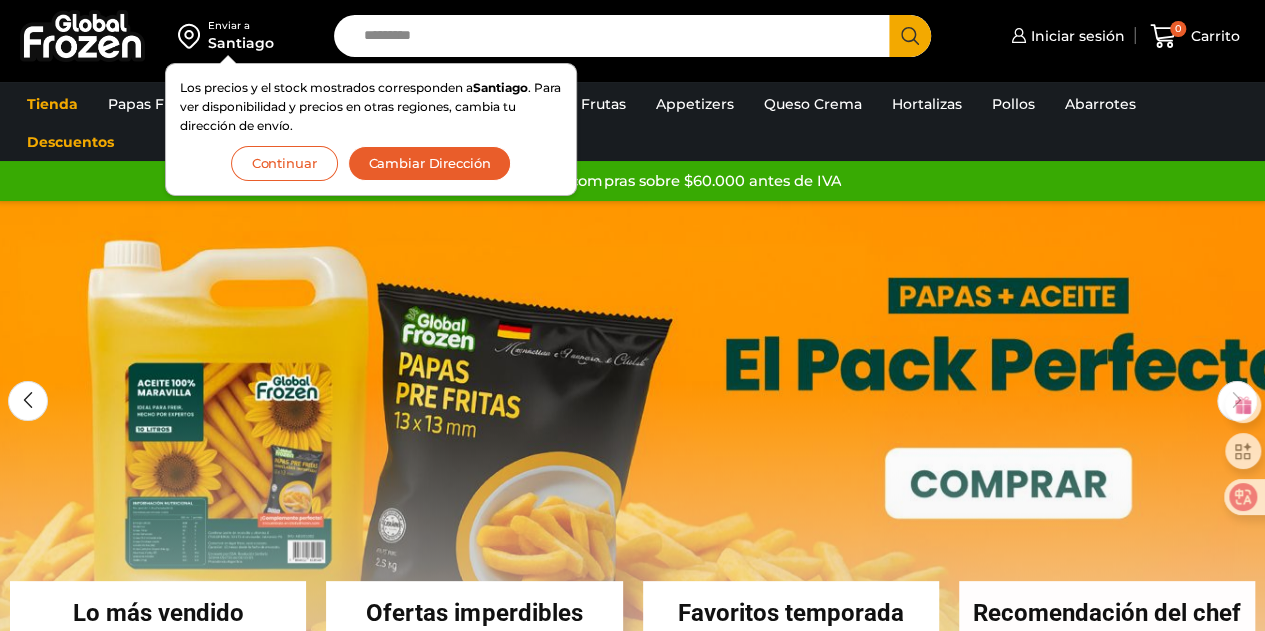 click on "Cambiar Dirección" at bounding box center (430, 163) 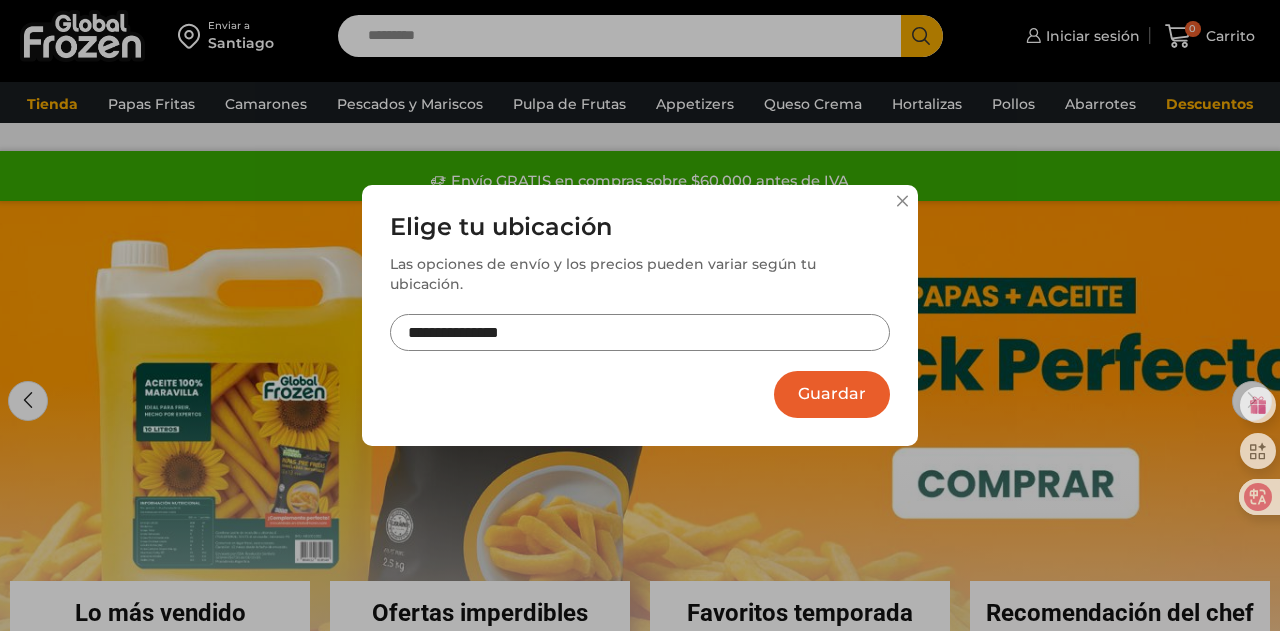 click on "Guardar" at bounding box center (832, 394) 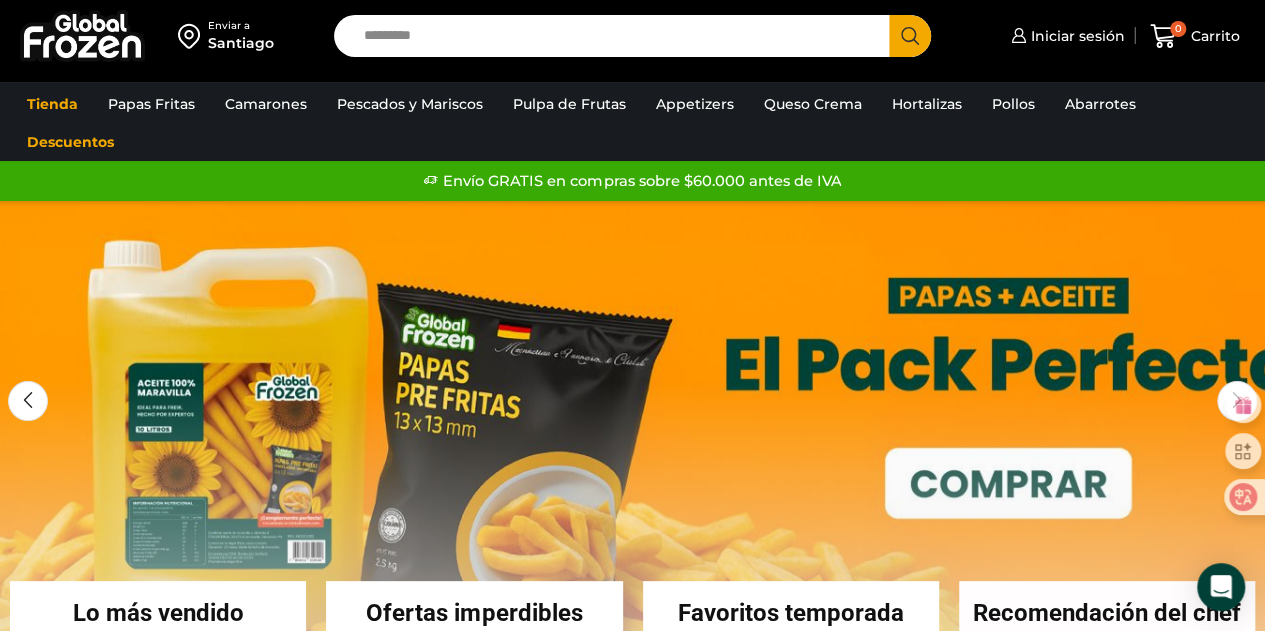scroll, scrollTop: 0, scrollLeft: 0, axis: both 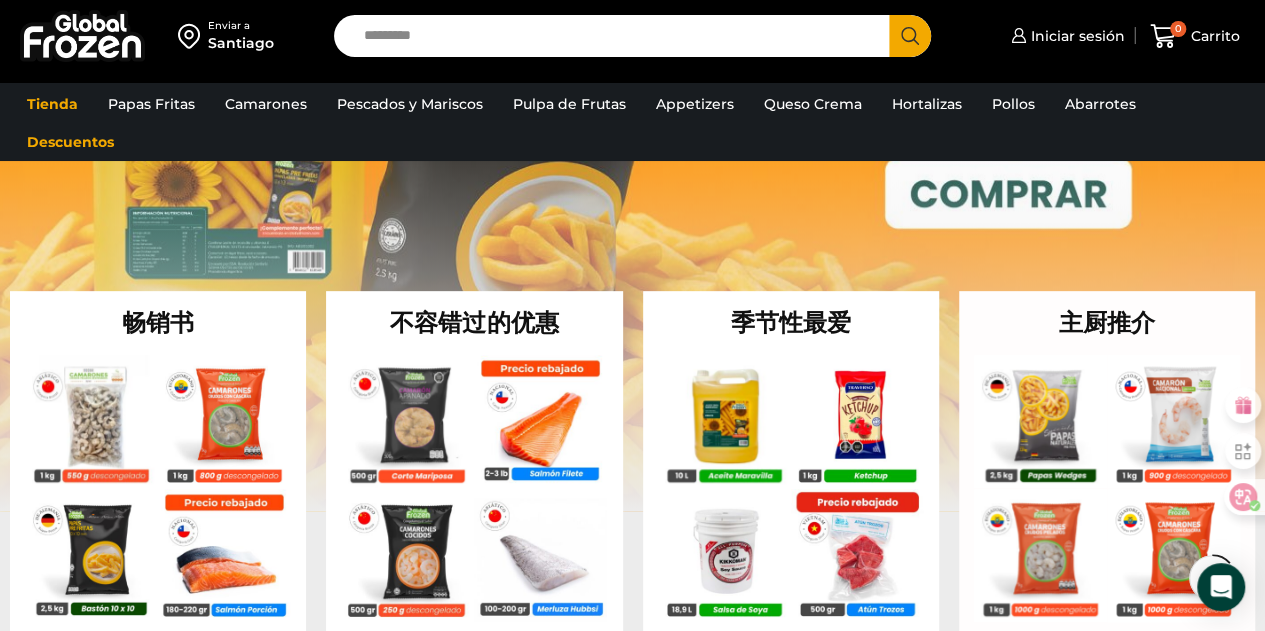 click on "Search input" at bounding box center (617, 36) 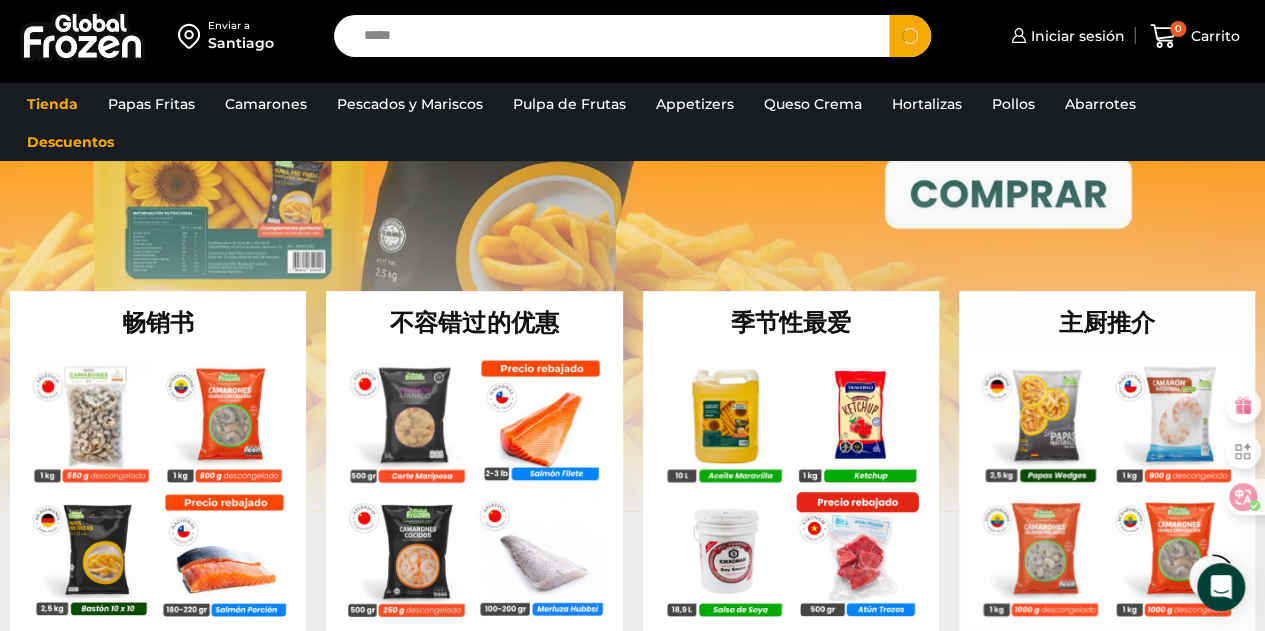 type on "*****" 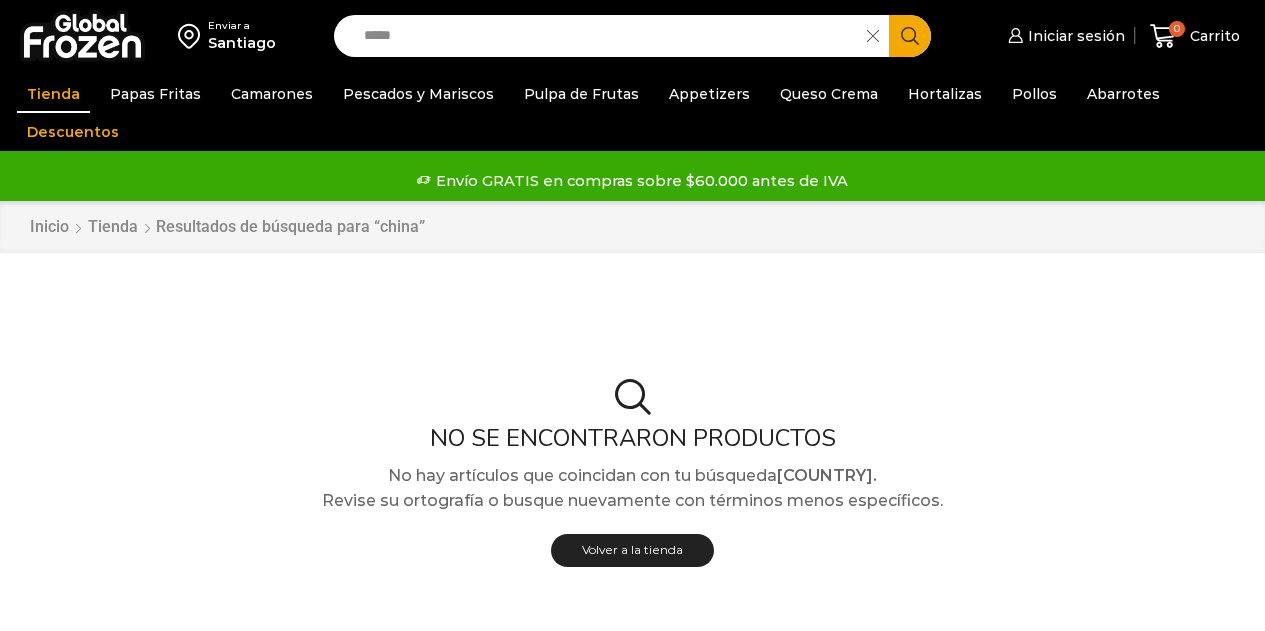 scroll, scrollTop: 0, scrollLeft: 0, axis: both 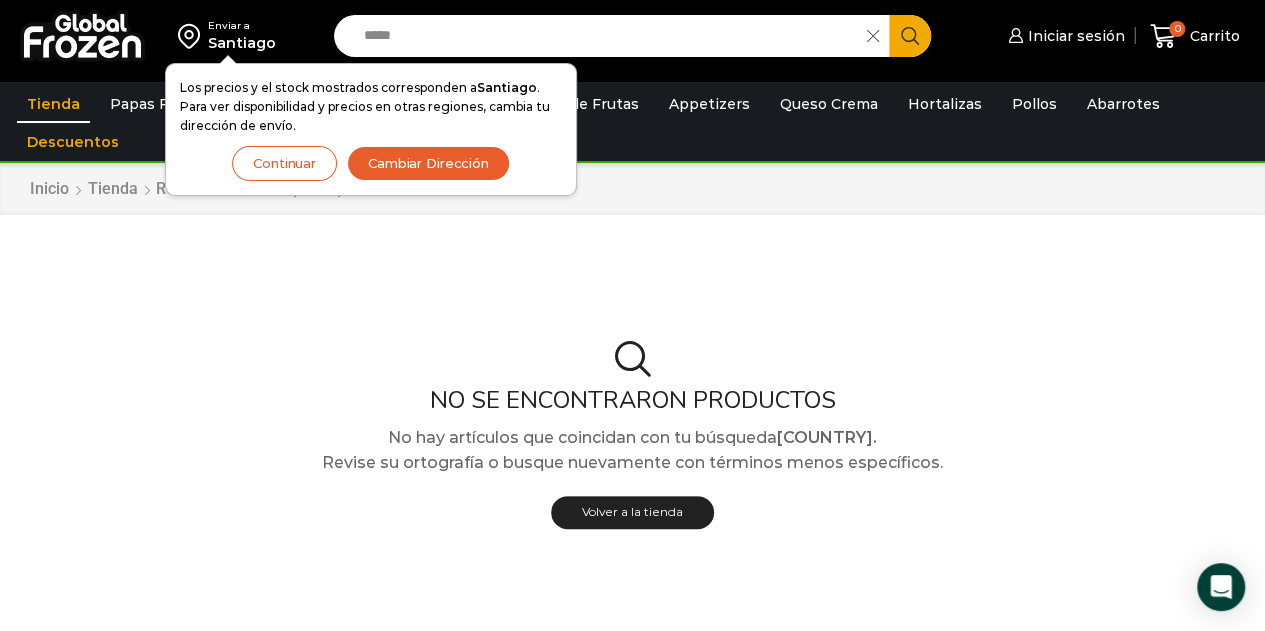 click on "Cambiar Dirección" at bounding box center (428, 163) 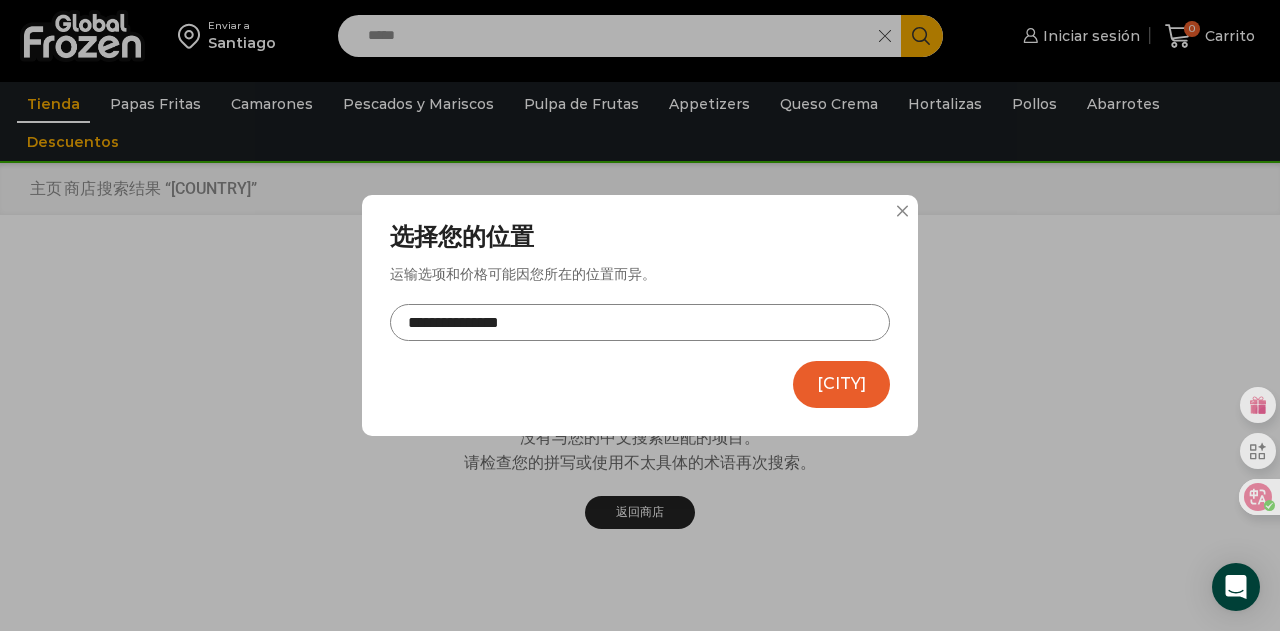click on "**********" at bounding box center (640, 315) 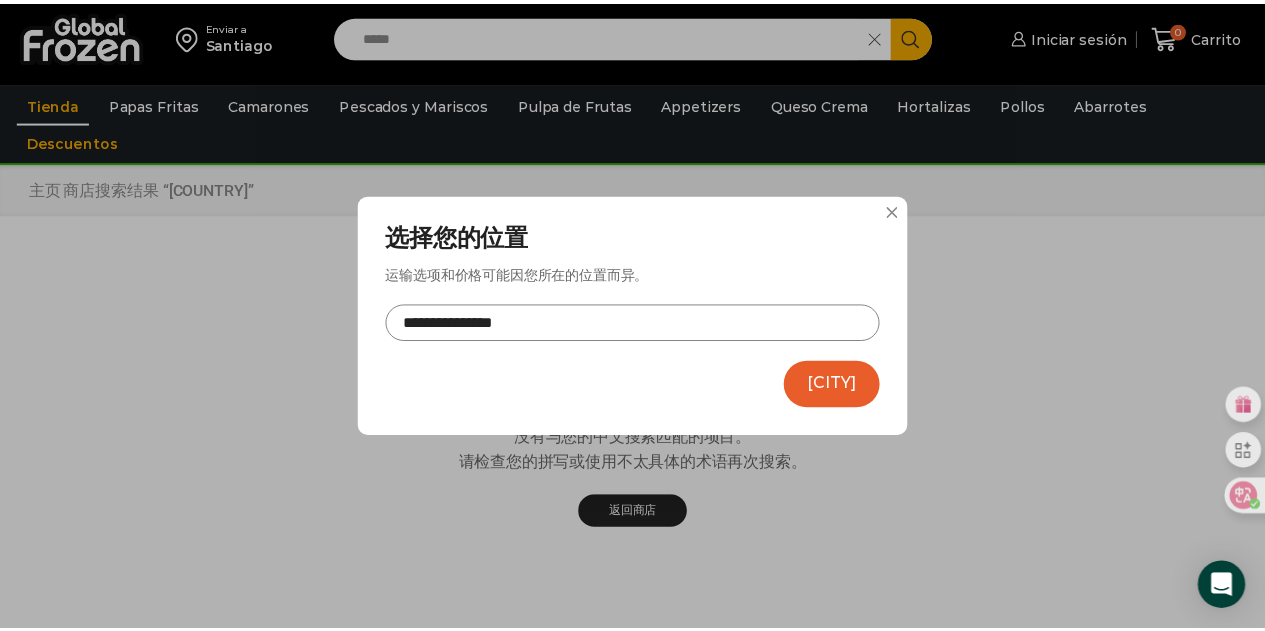 scroll, scrollTop: 0, scrollLeft: 0, axis: both 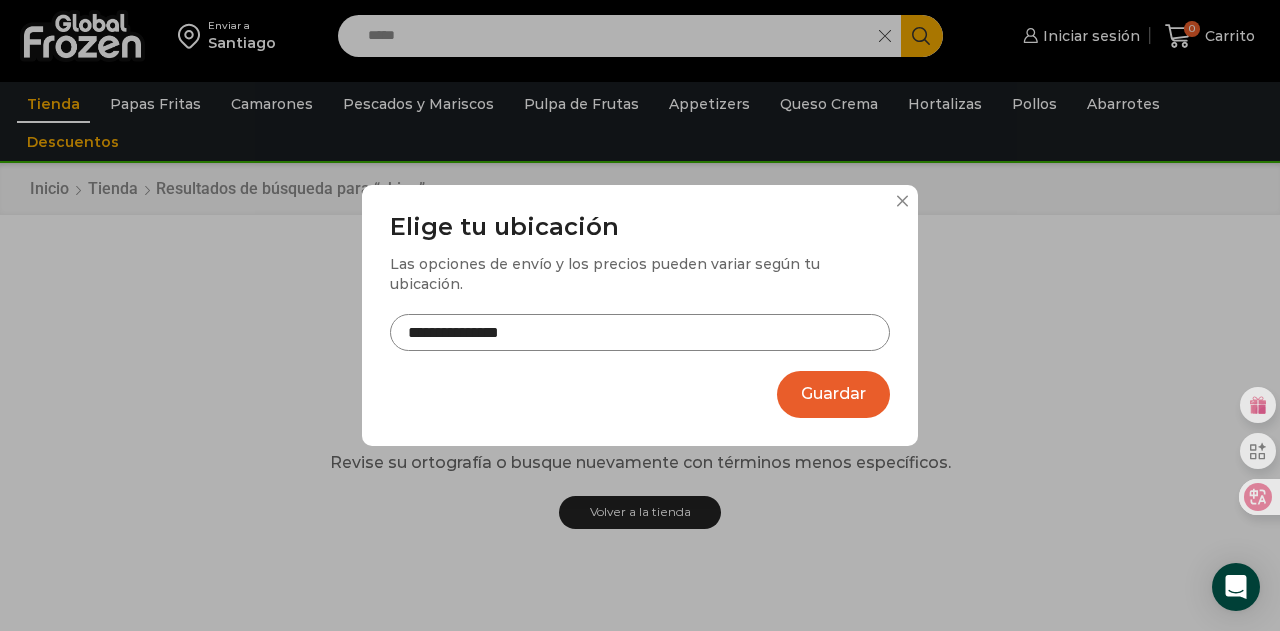 click at bounding box center [902, 201] 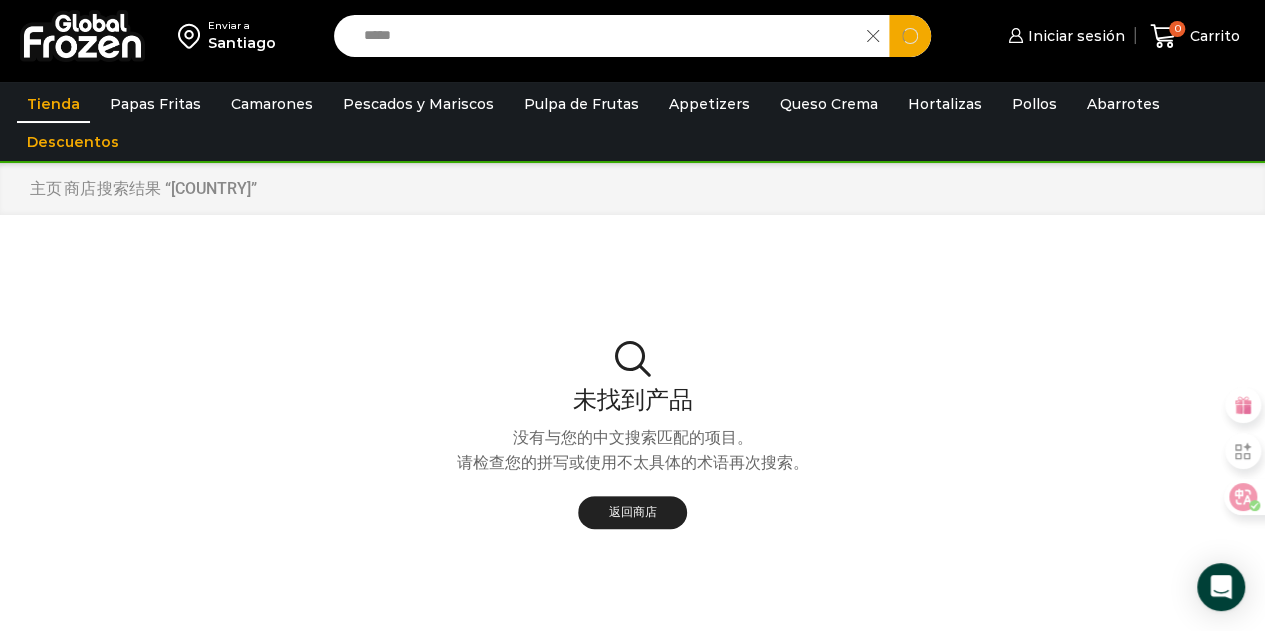 drag, startPoint x: 465, startPoint y: 27, endPoint x: 192, endPoint y: 27, distance: 273 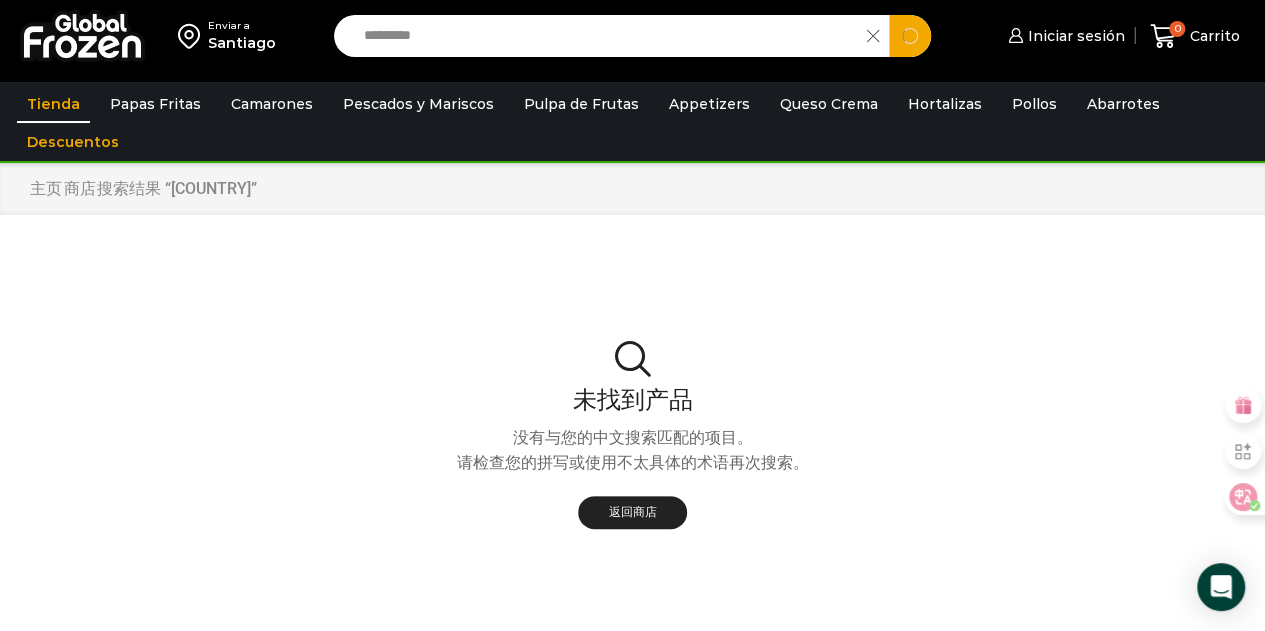 type 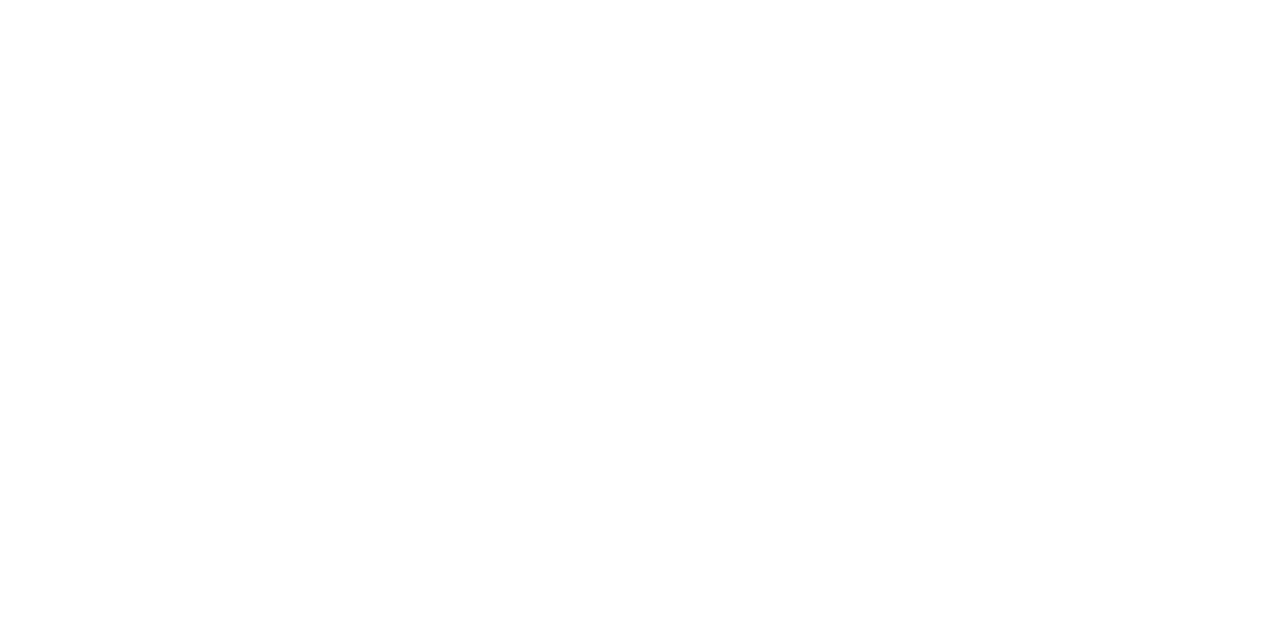 scroll, scrollTop: 0, scrollLeft: 0, axis: both 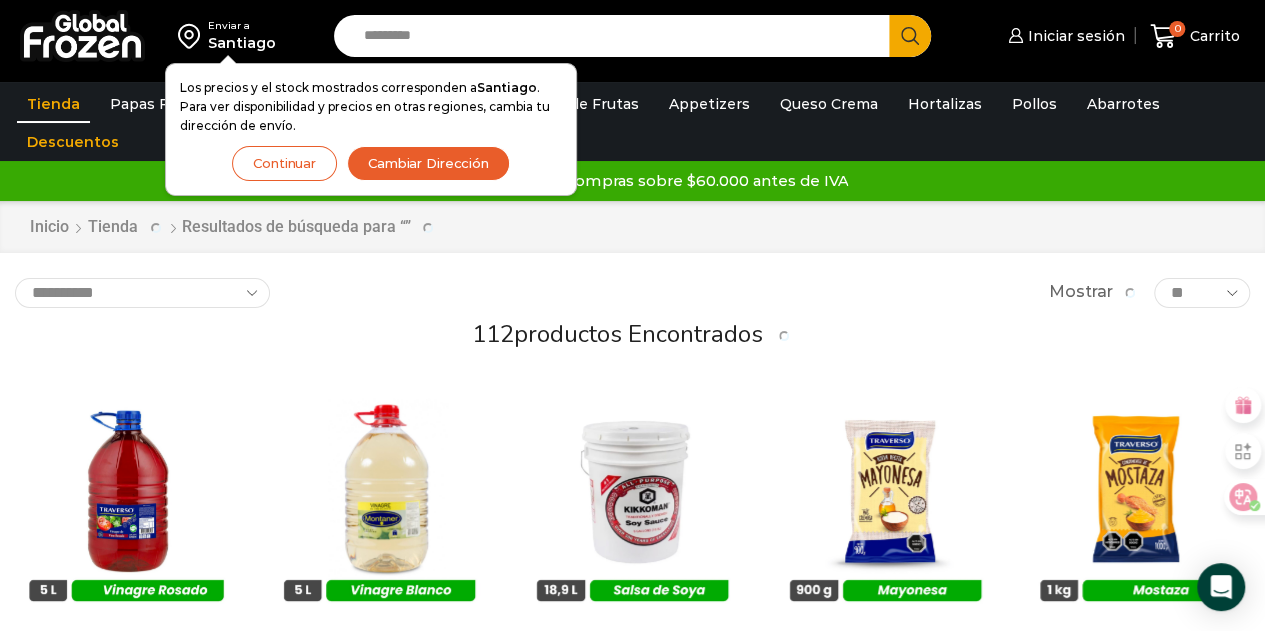 click on "Continuar" at bounding box center (284, 163) 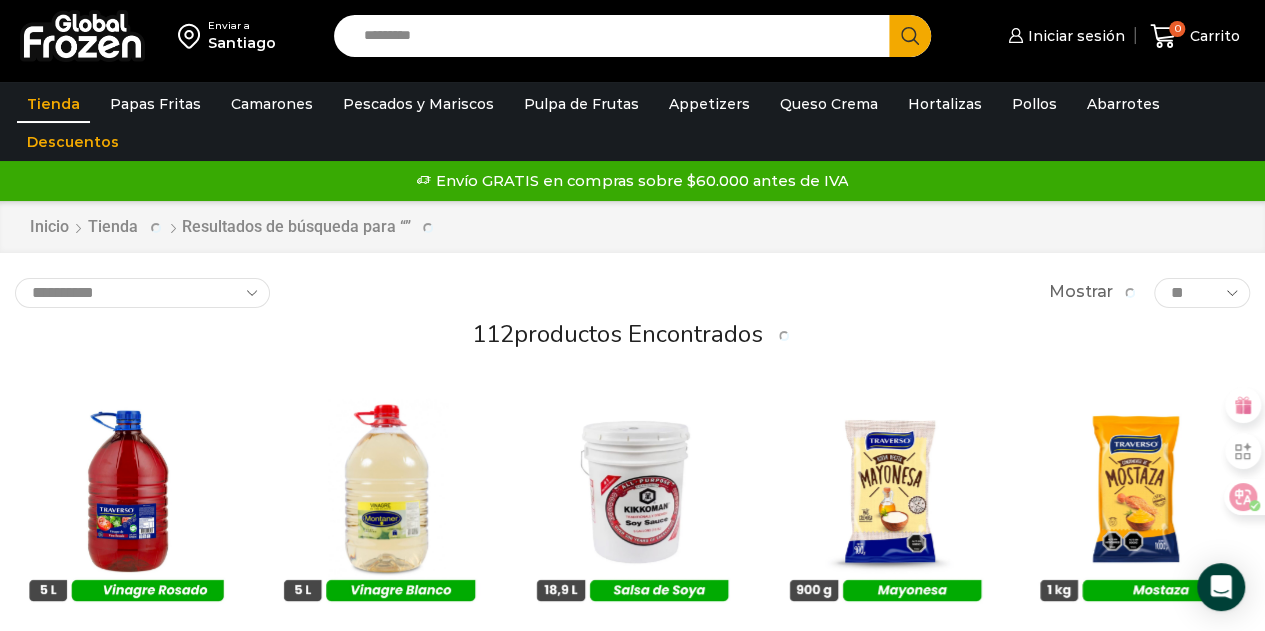 scroll, scrollTop: 0, scrollLeft: 0, axis: both 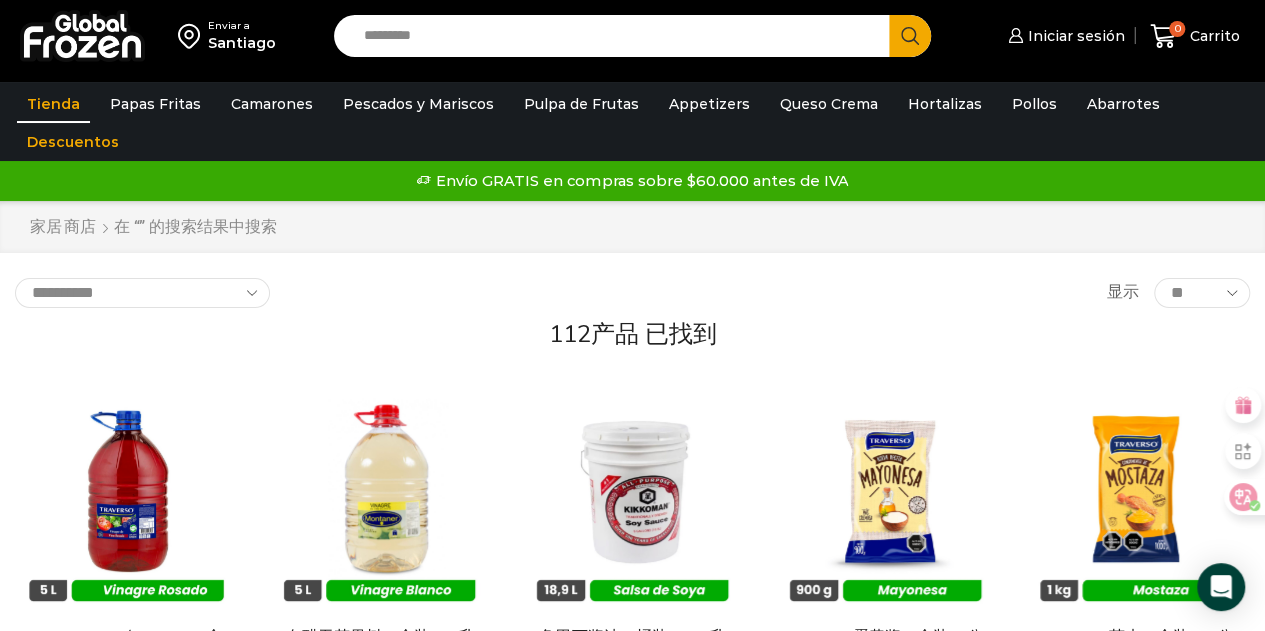 click on "Search input" at bounding box center (617, 36) 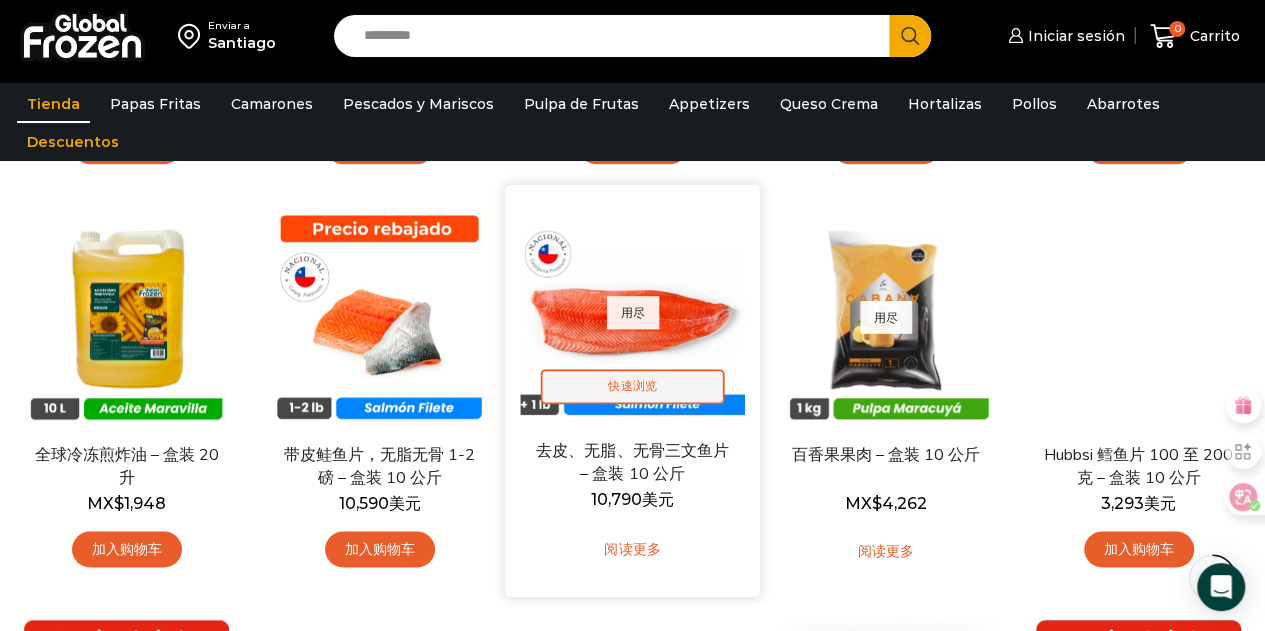 scroll, scrollTop: 1100, scrollLeft: 0, axis: vertical 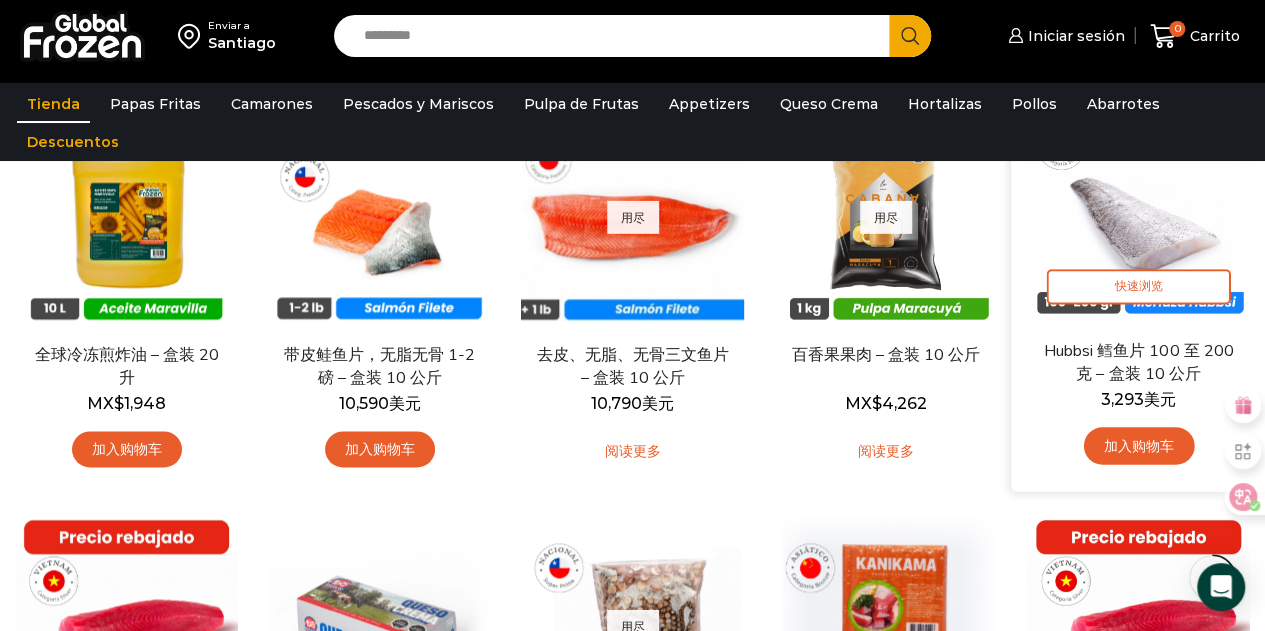 click at bounding box center (1138, 211) 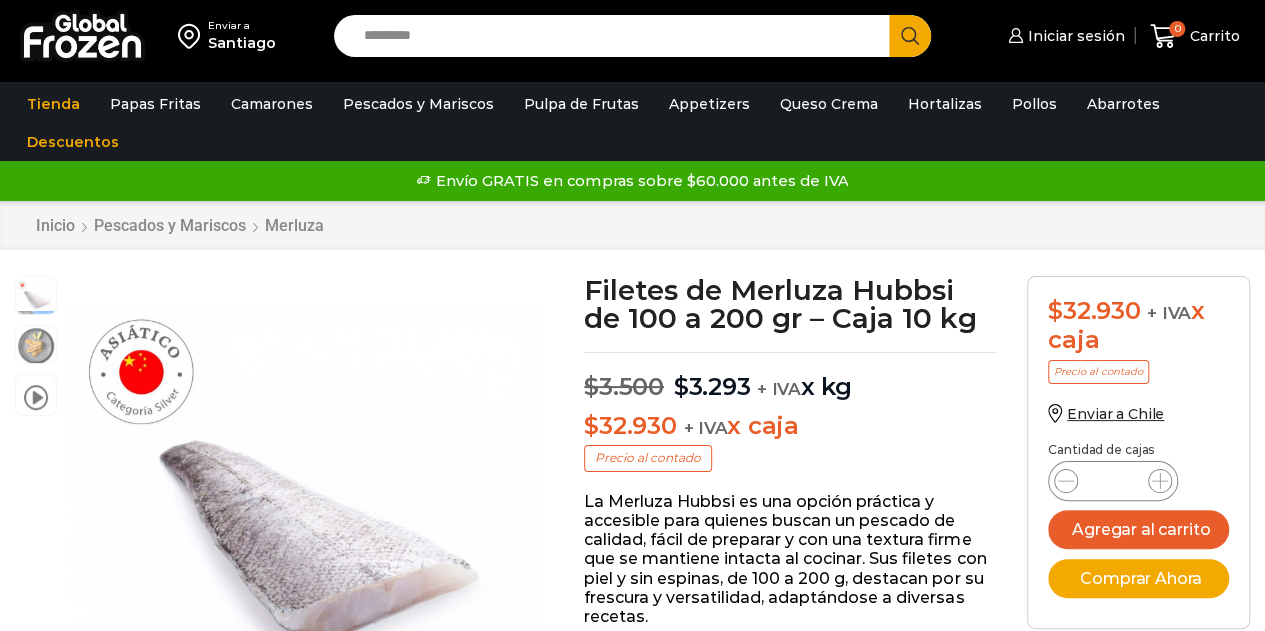 scroll, scrollTop: 1, scrollLeft: 0, axis: vertical 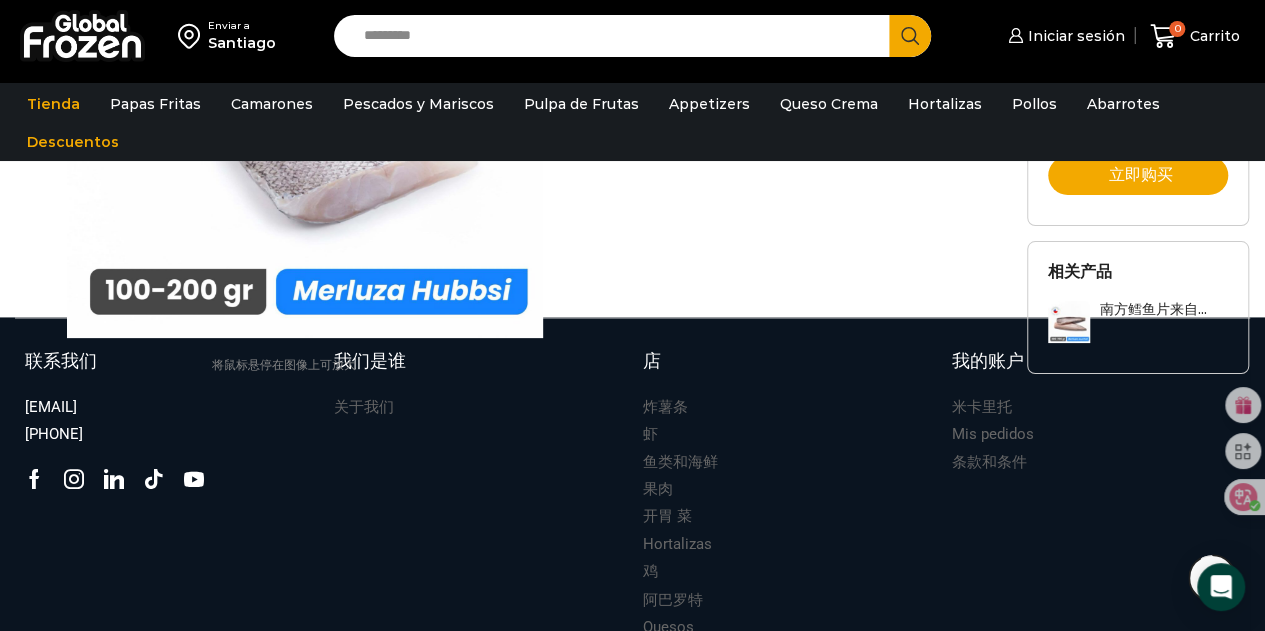 drag, startPoint x: 209, startPoint y: 422, endPoint x: 20, endPoint y: 422, distance: 189 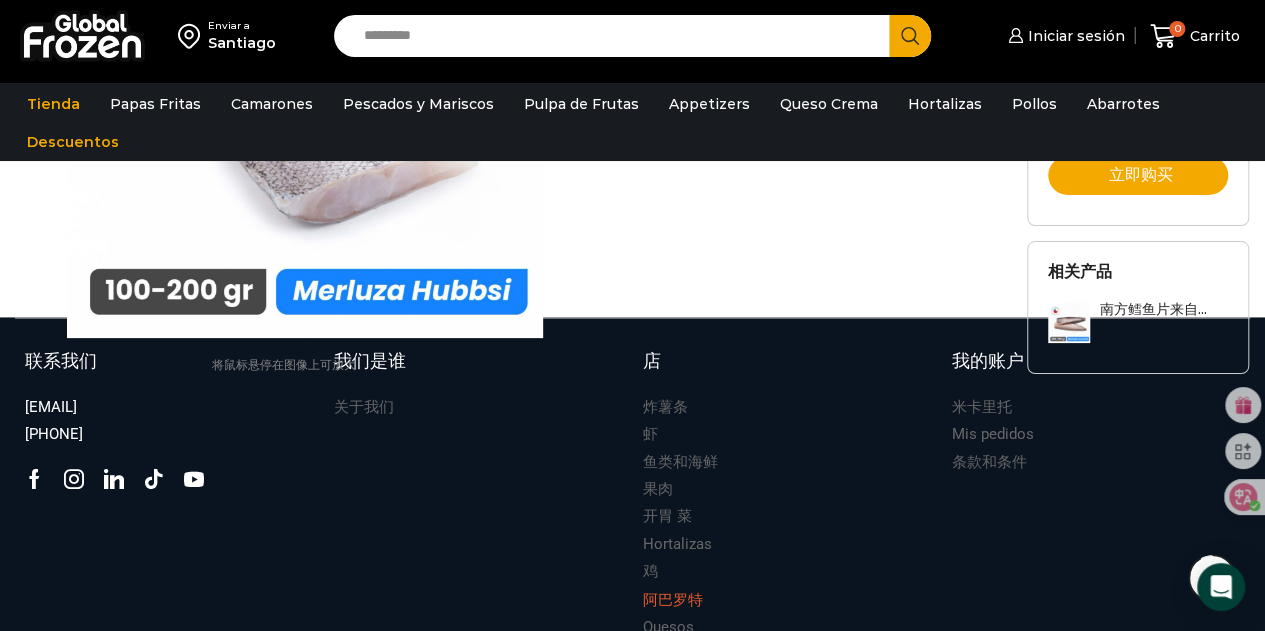 copy on "[EMAIL]" 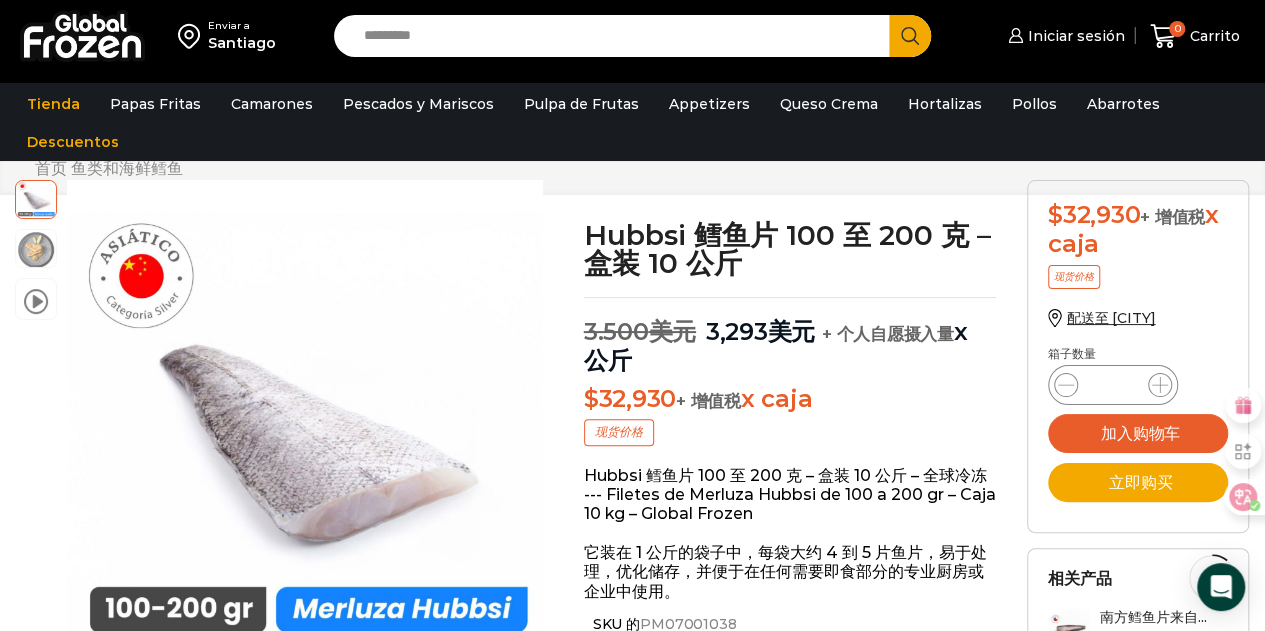 scroll, scrollTop: 0, scrollLeft: 0, axis: both 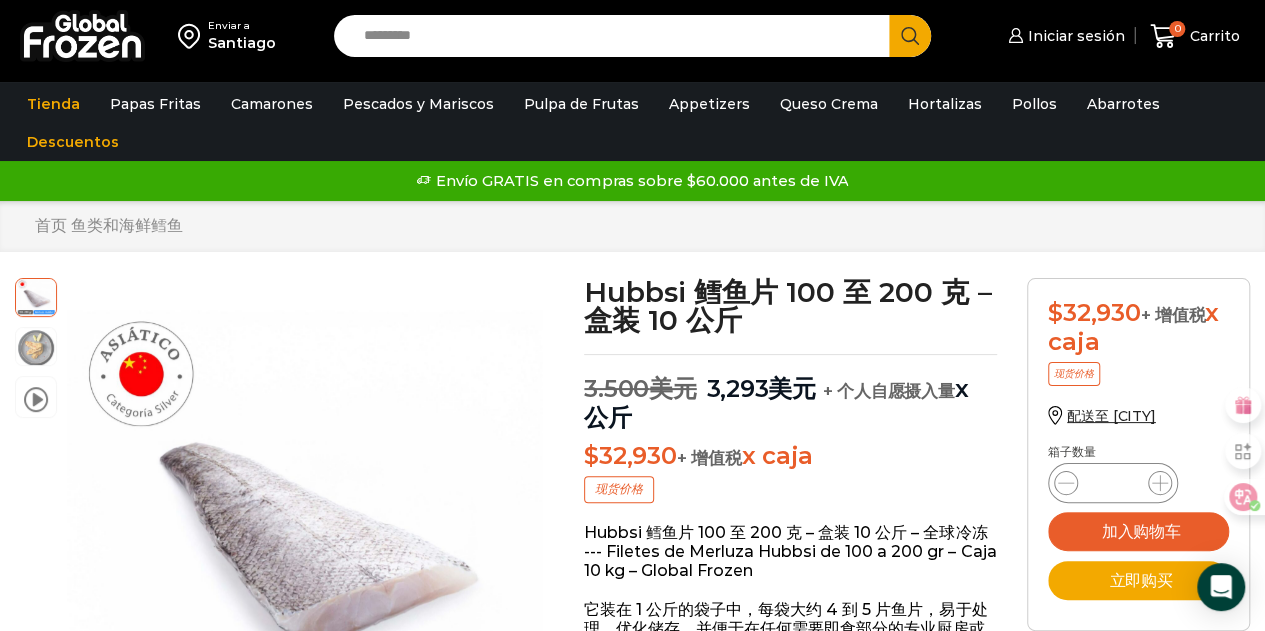 click at bounding box center (20, 2851) 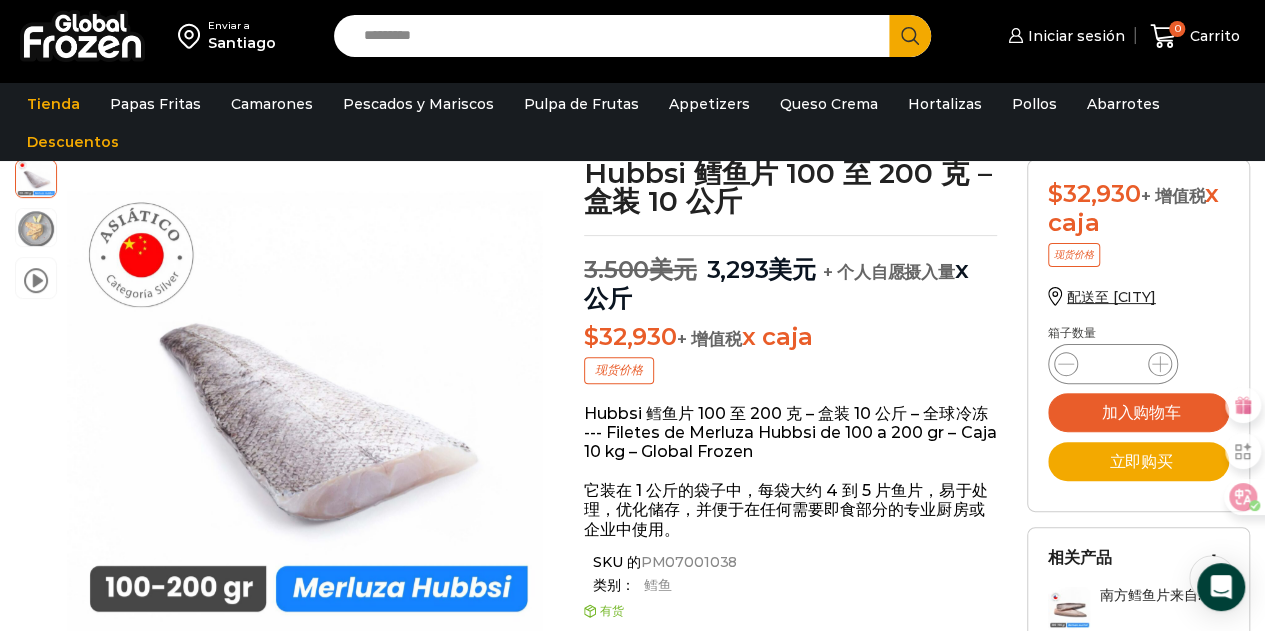 scroll, scrollTop: 200, scrollLeft: 0, axis: vertical 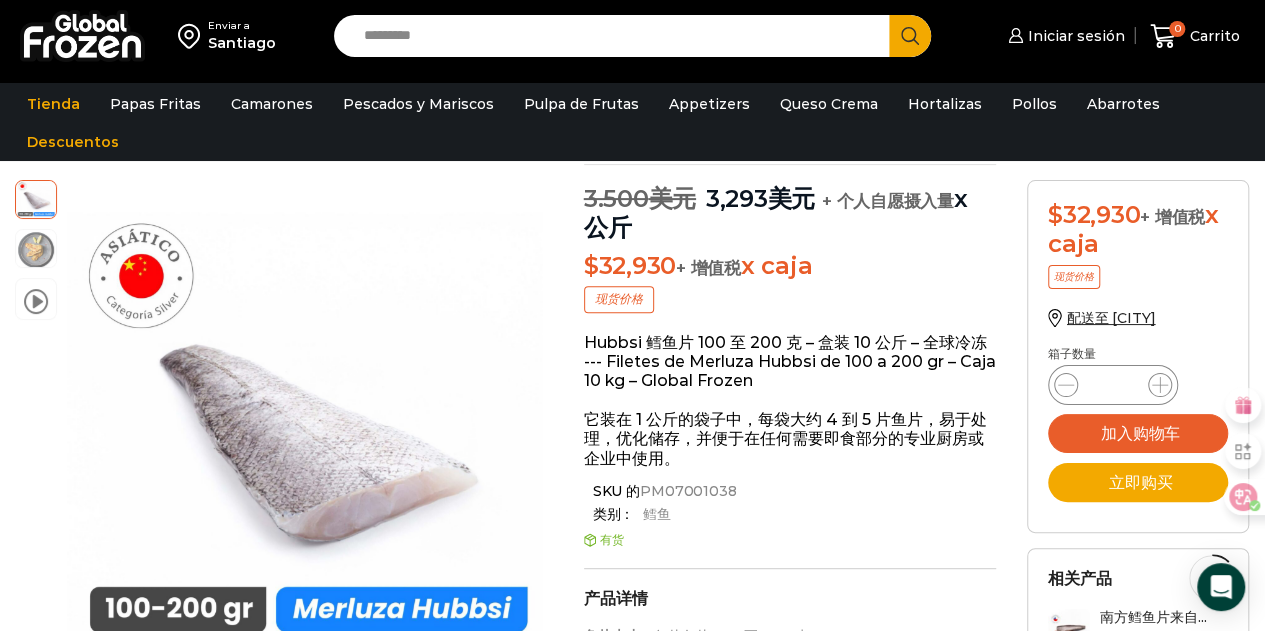 click at bounding box center (632, 2801) 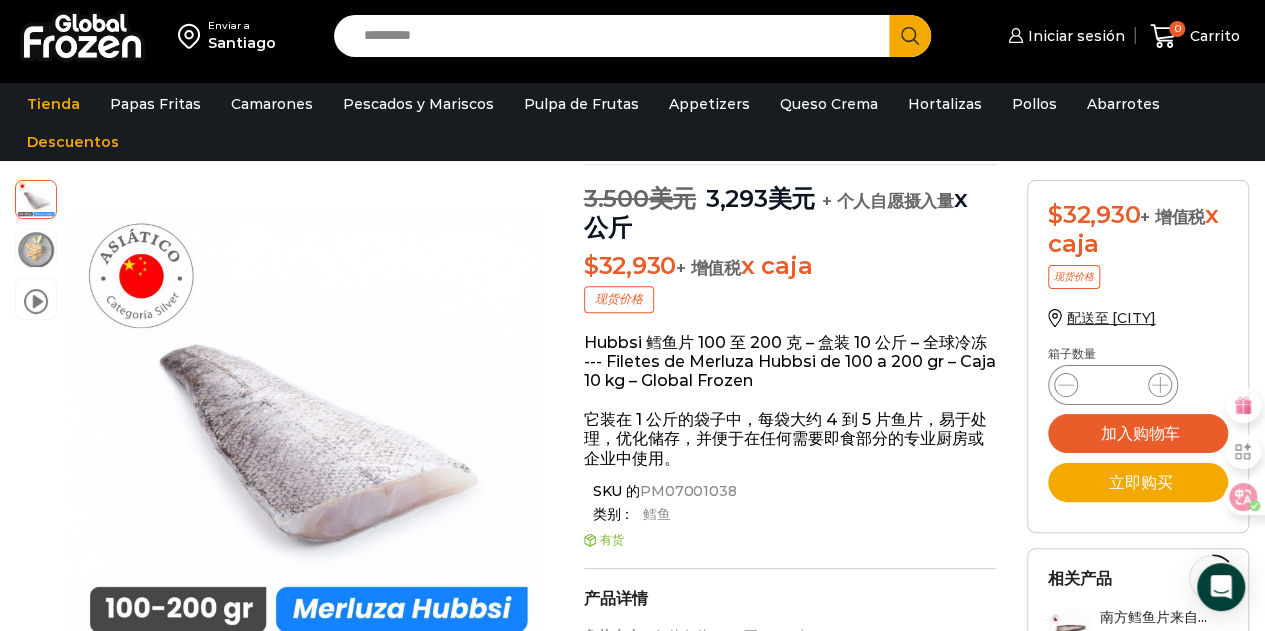 click at bounding box center (632, 2801) 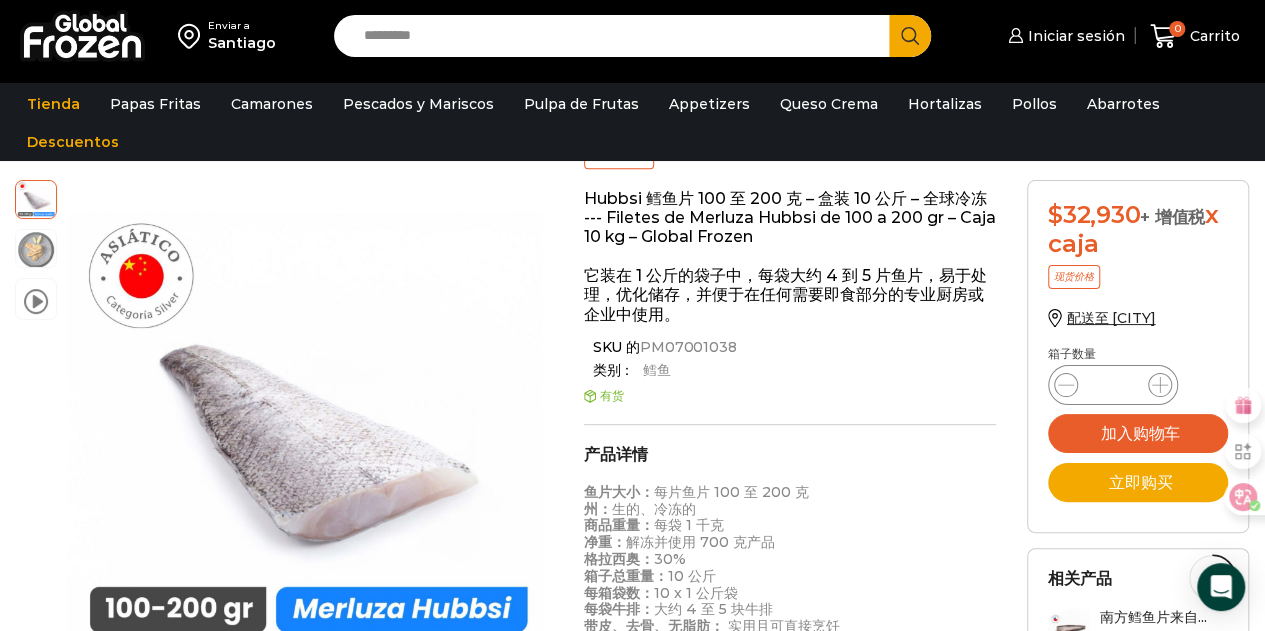 scroll, scrollTop: 500, scrollLeft: 0, axis: vertical 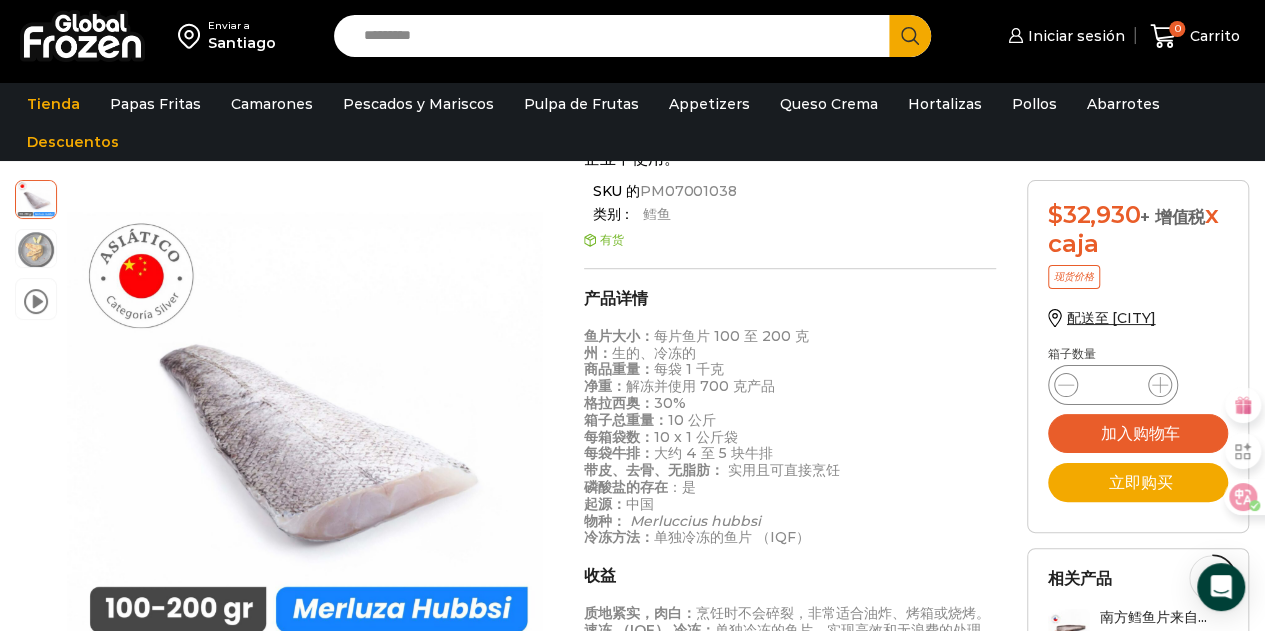 click at bounding box center [632, 2501] 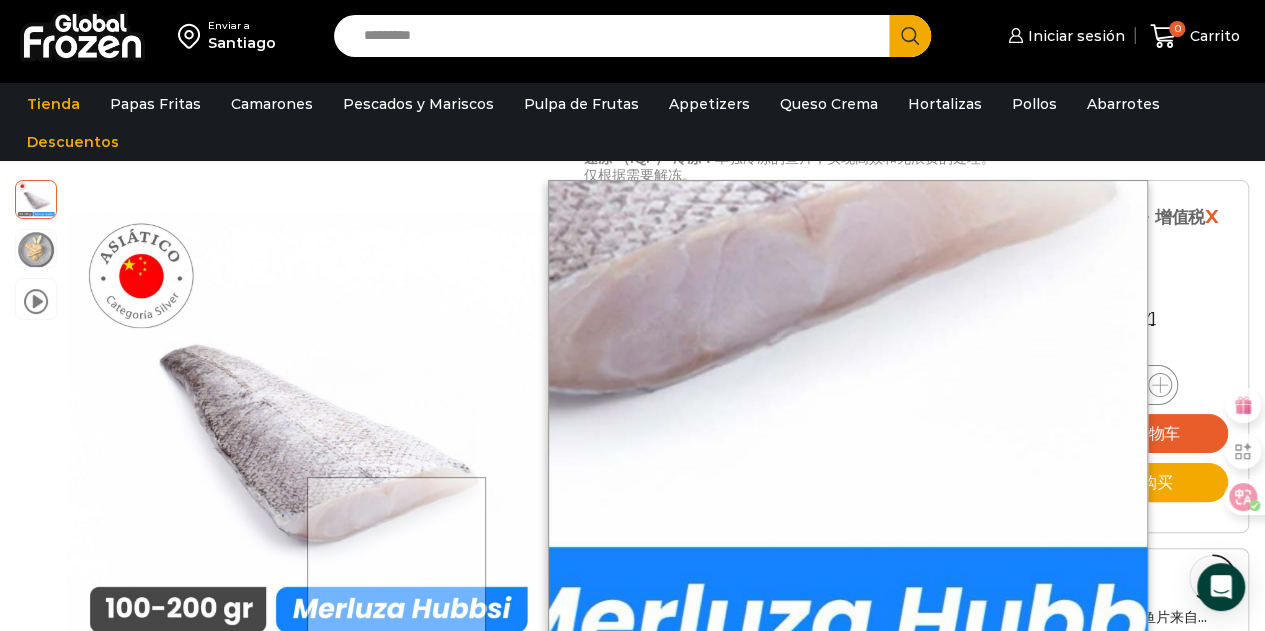 scroll, scrollTop: 788, scrollLeft: 0, axis: vertical 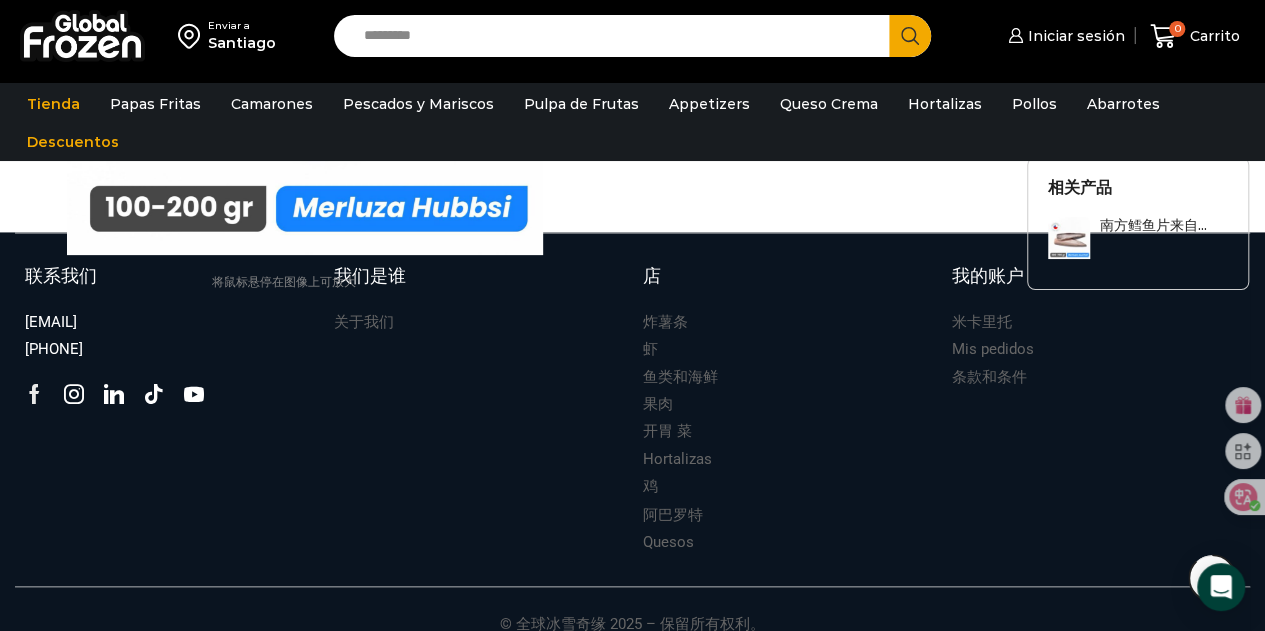 click at bounding box center [34, 394] 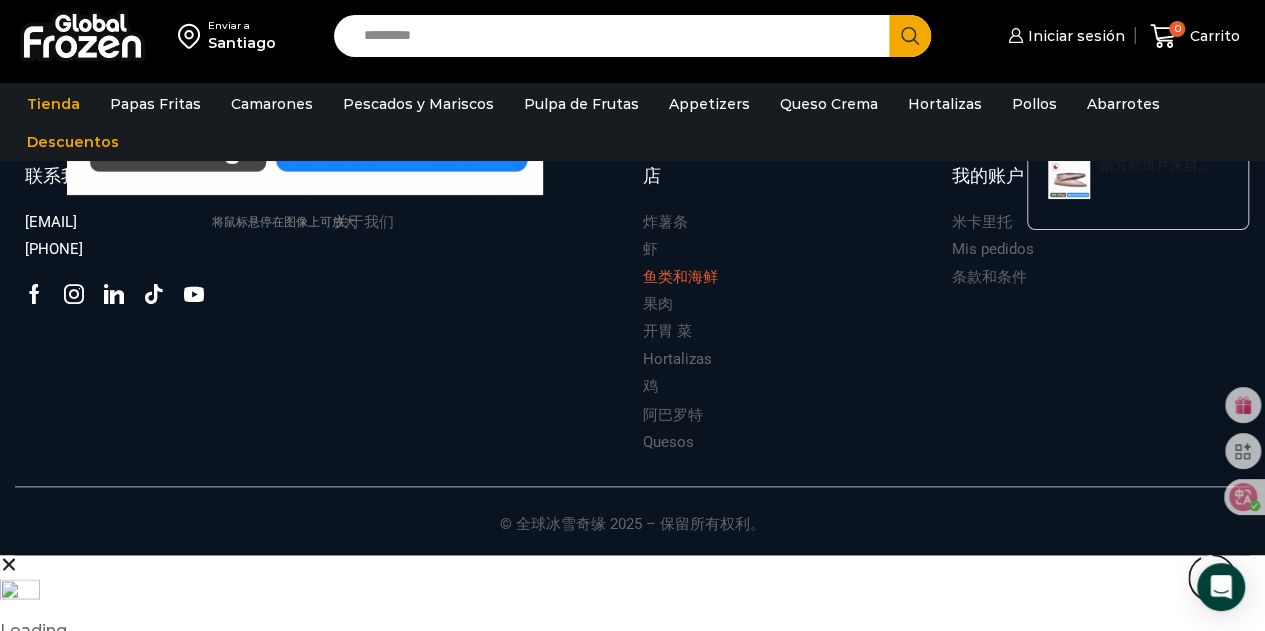 scroll, scrollTop: 1484, scrollLeft: 0, axis: vertical 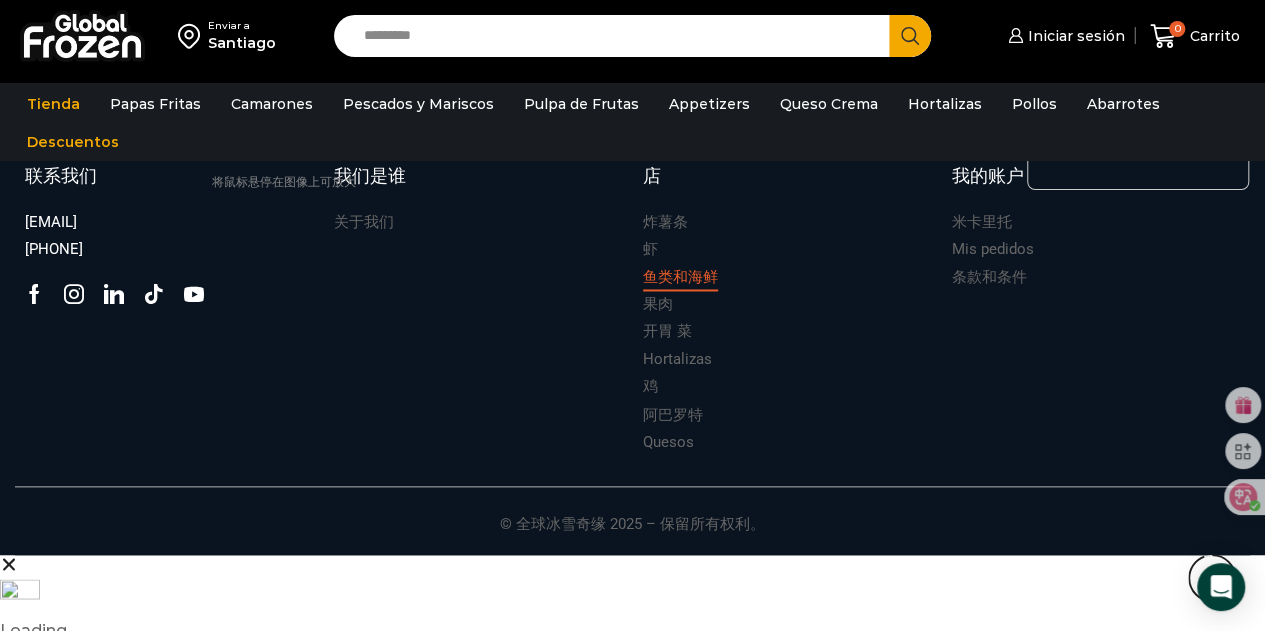 click on "鱼类和海鲜" at bounding box center [680, 277] 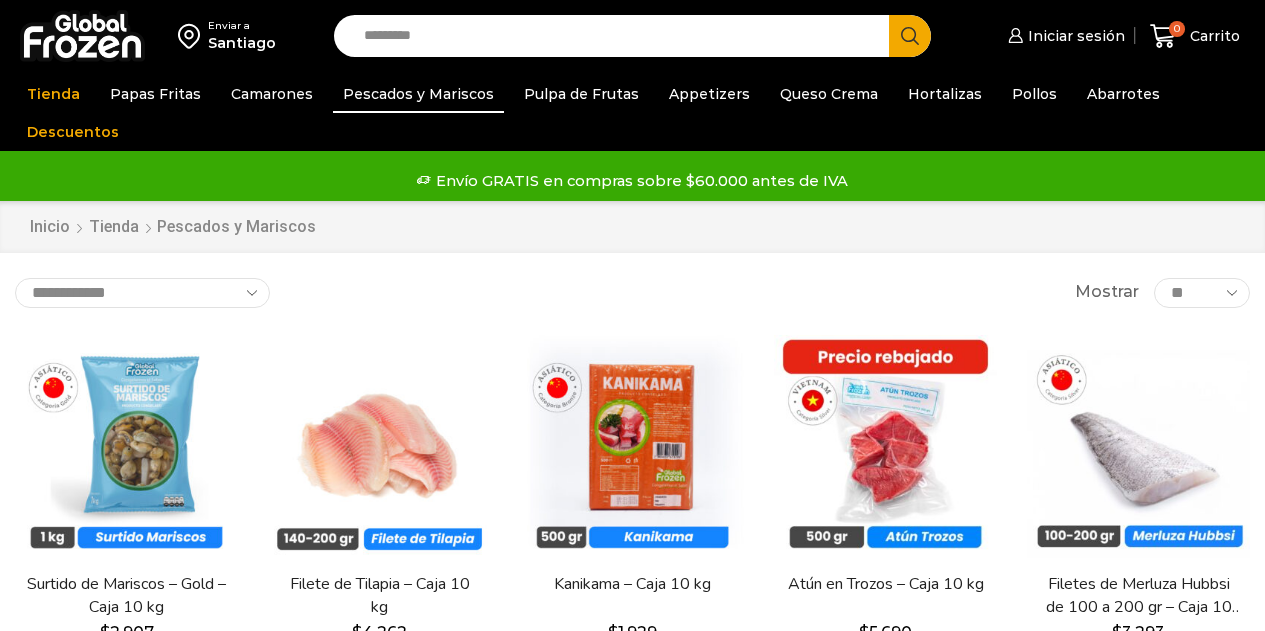 scroll, scrollTop: 0, scrollLeft: 0, axis: both 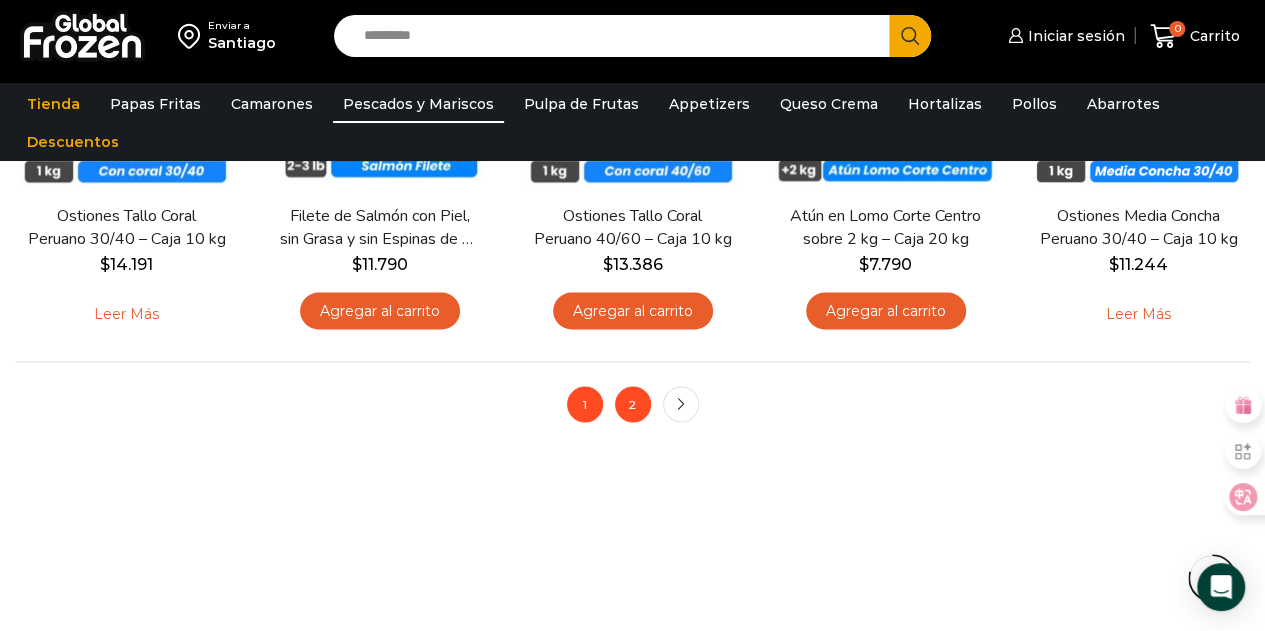 click on "2" at bounding box center (633, 404) 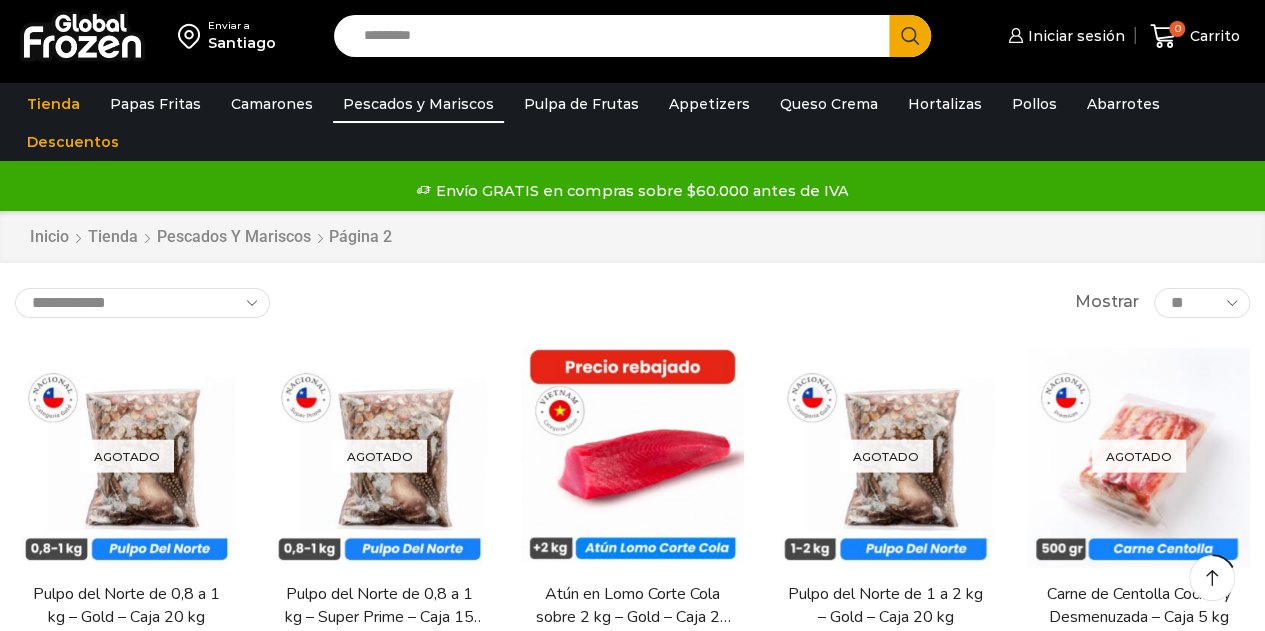 scroll, scrollTop: 400, scrollLeft: 0, axis: vertical 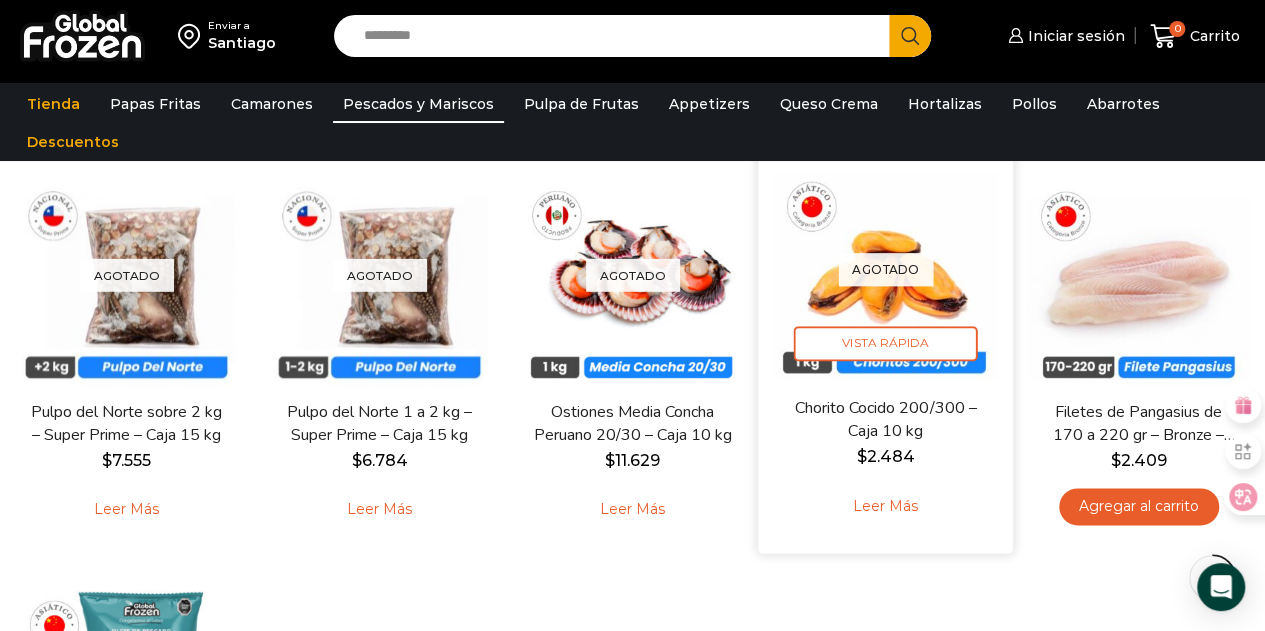 click on "Agotado" at bounding box center [885, 268] 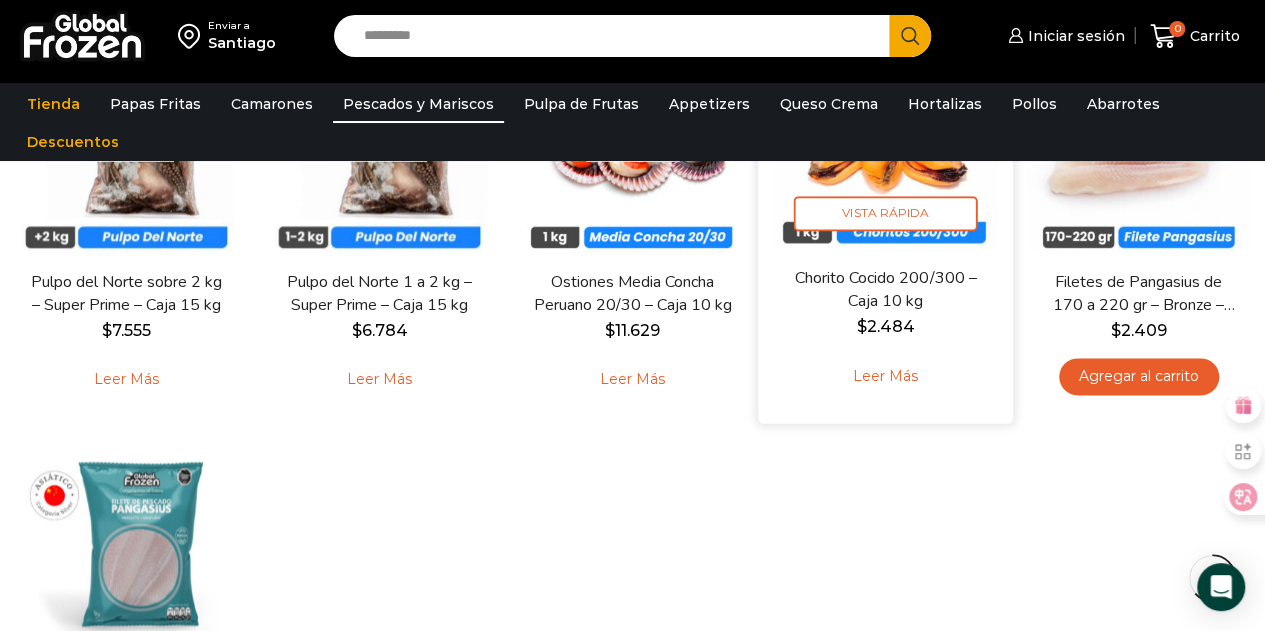 scroll, scrollTop: 1300, scrollLeft: 0, axis: vertical 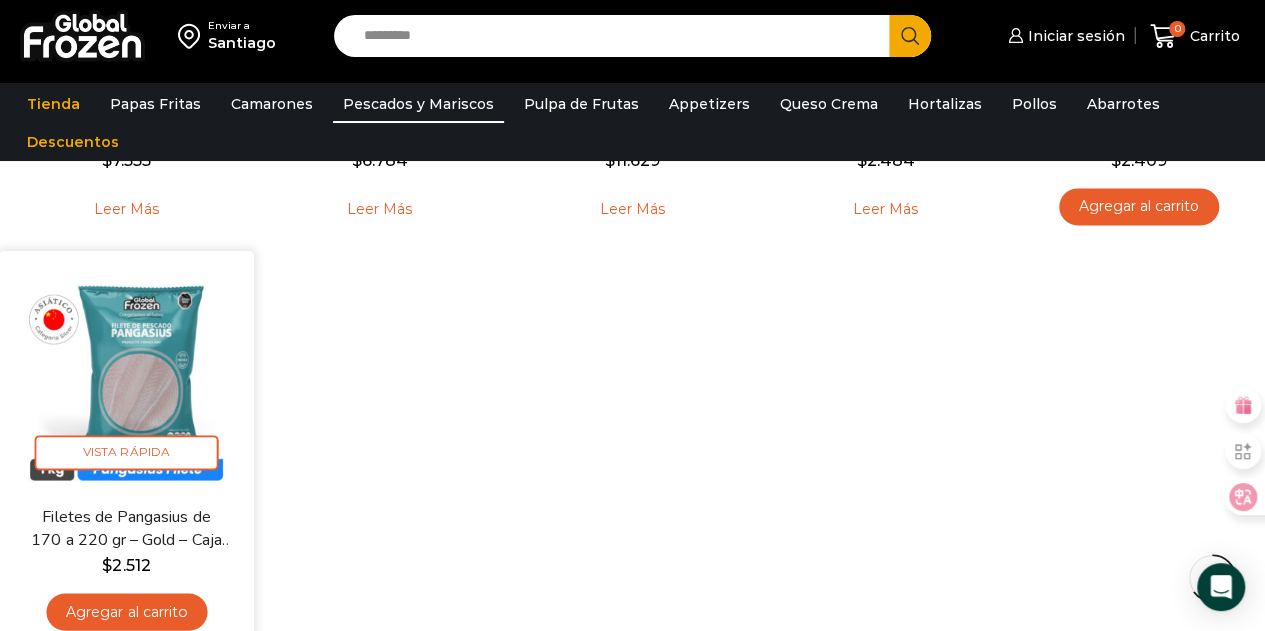 click at bounding box center [126, 378] 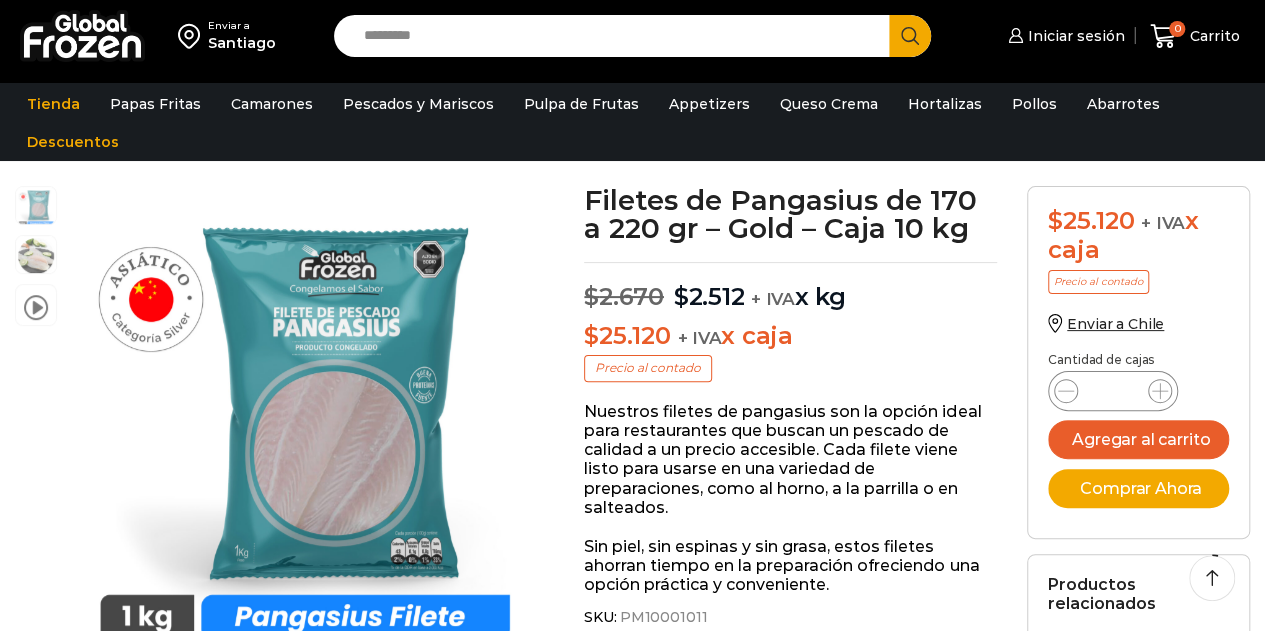 scroll, scrollTop: 100, scrollLeft: 0, axis: vertical 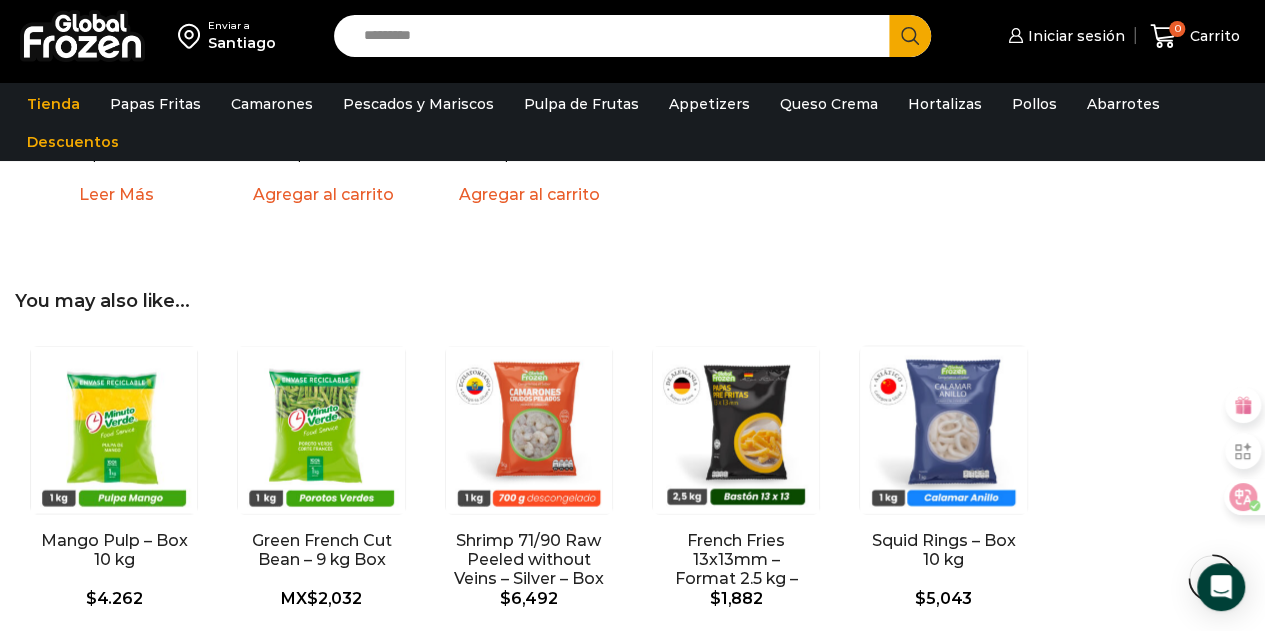 click on "Search input" at bounding box center [617, 36] 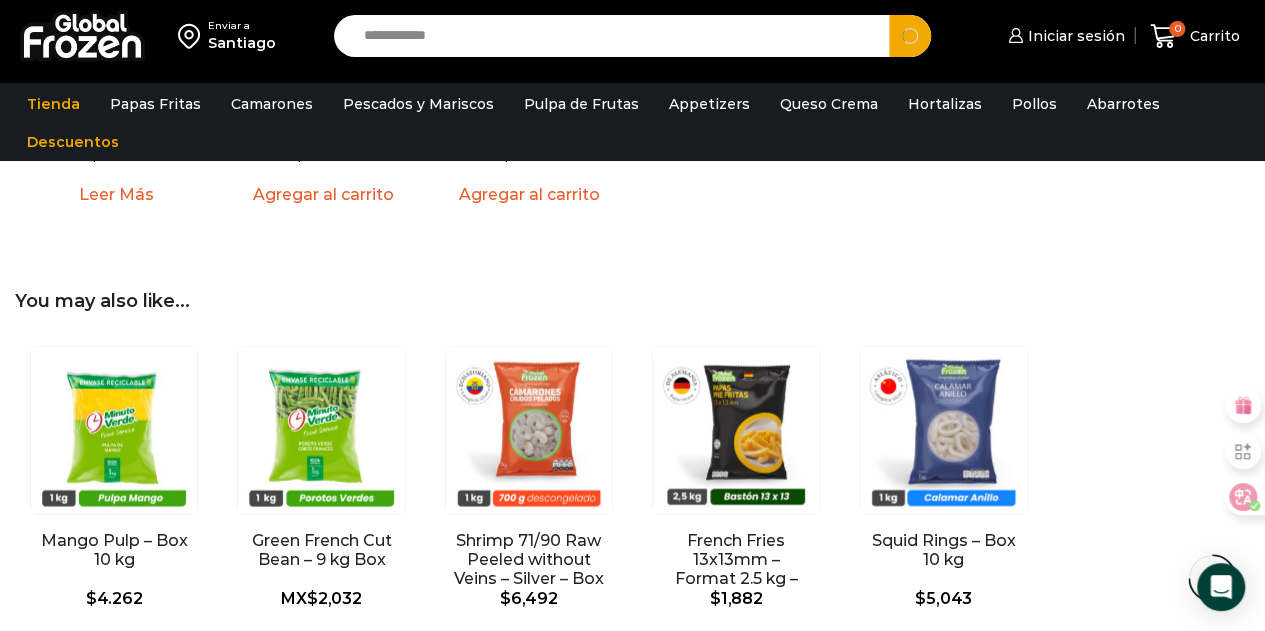 type on "**********" 